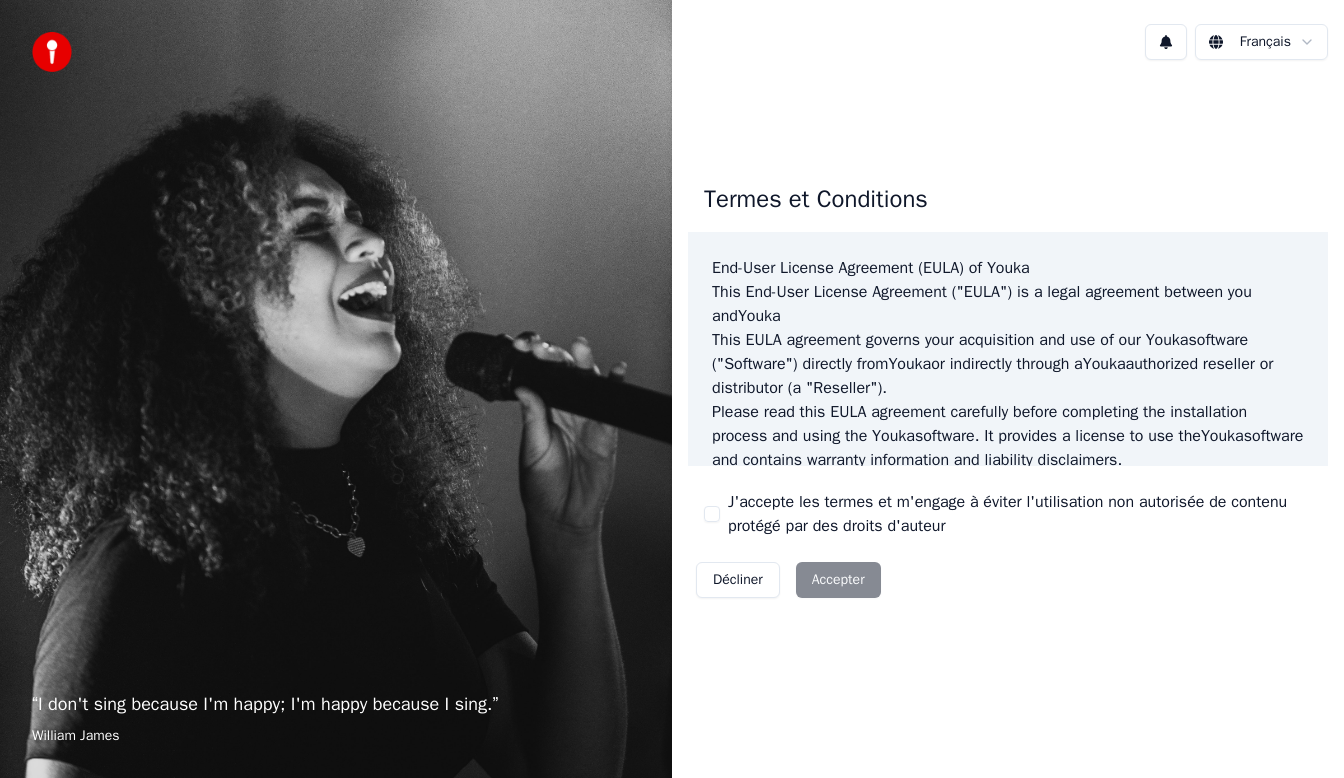 scroll, scrollTop: 0, scrollLeft: 0, axis: both 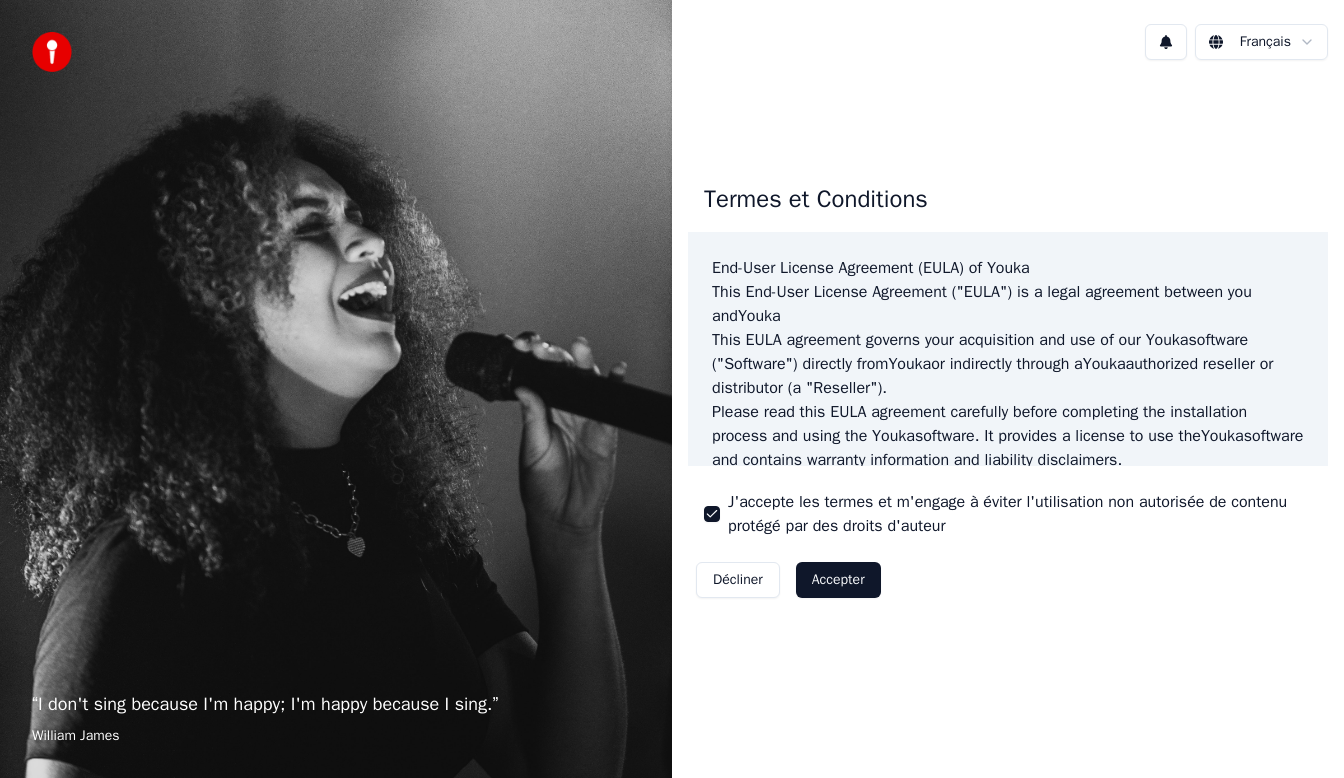click on "Accepter" at bounding box center (838, 580) 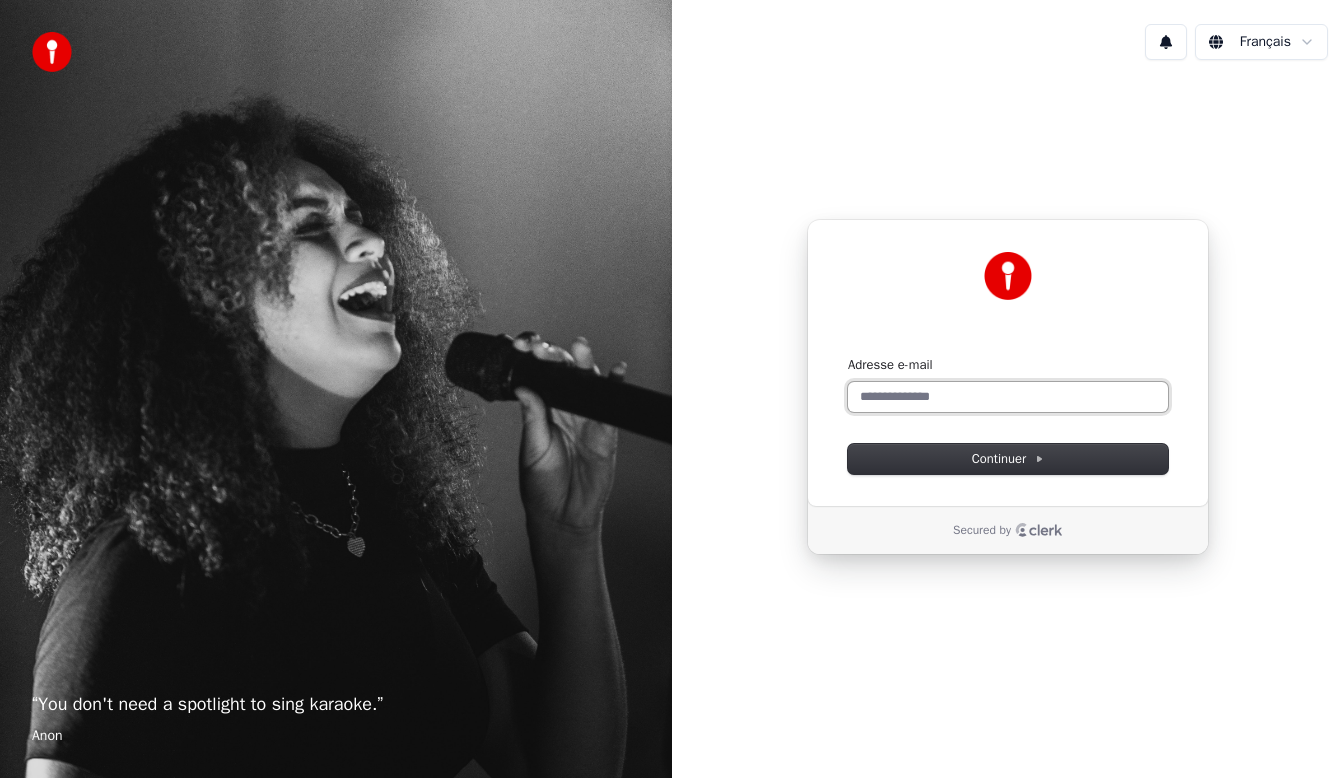 click on "Adresse e-mail" at bounding box center (1008, 397) 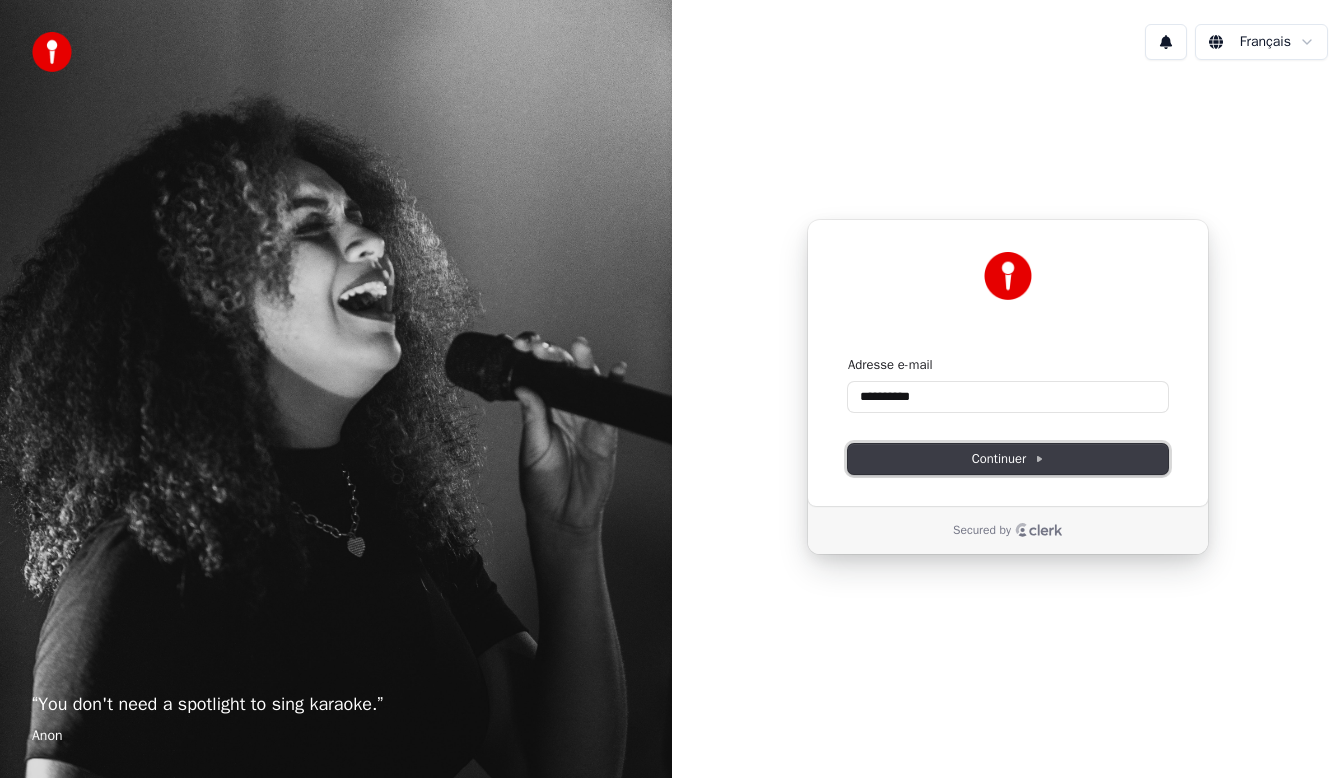 click on "Continuer" at bounding box center (1008, 459) 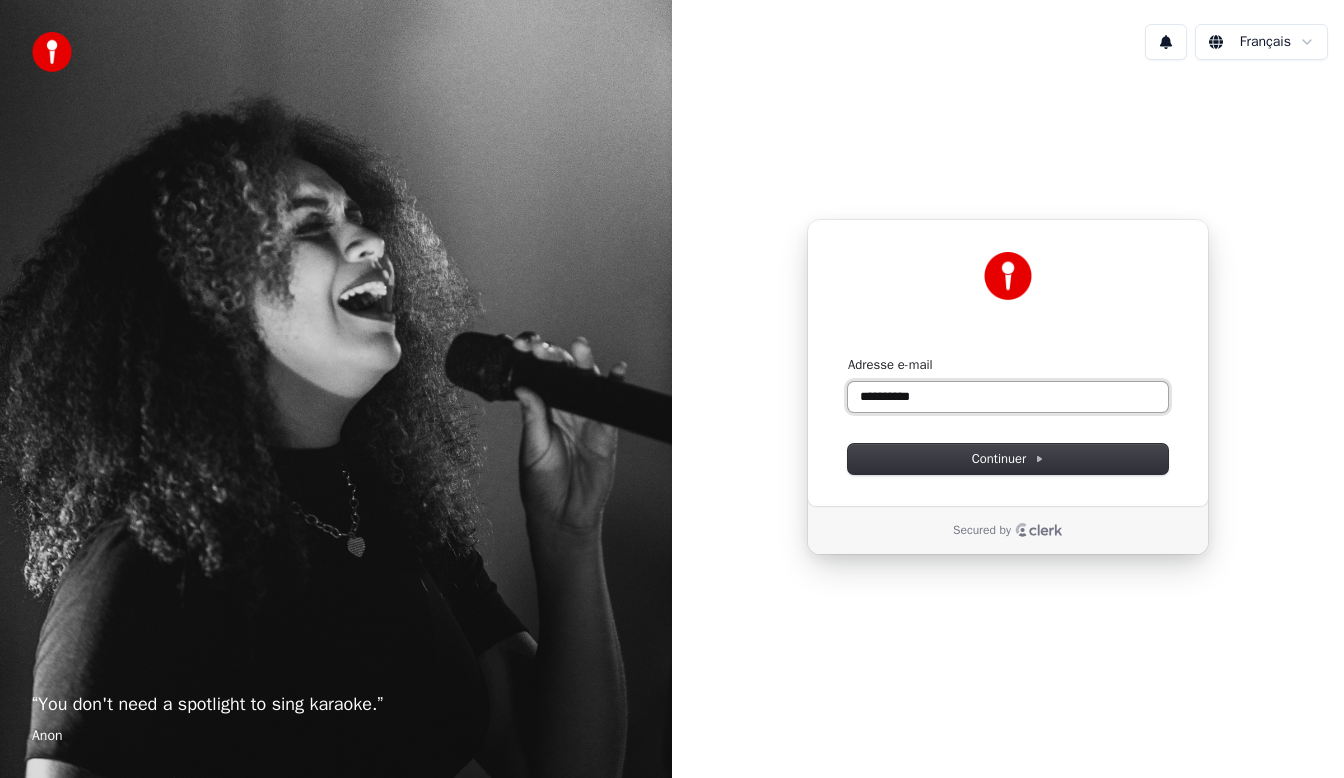 click on "**********" at bounding box center (1008, 397) 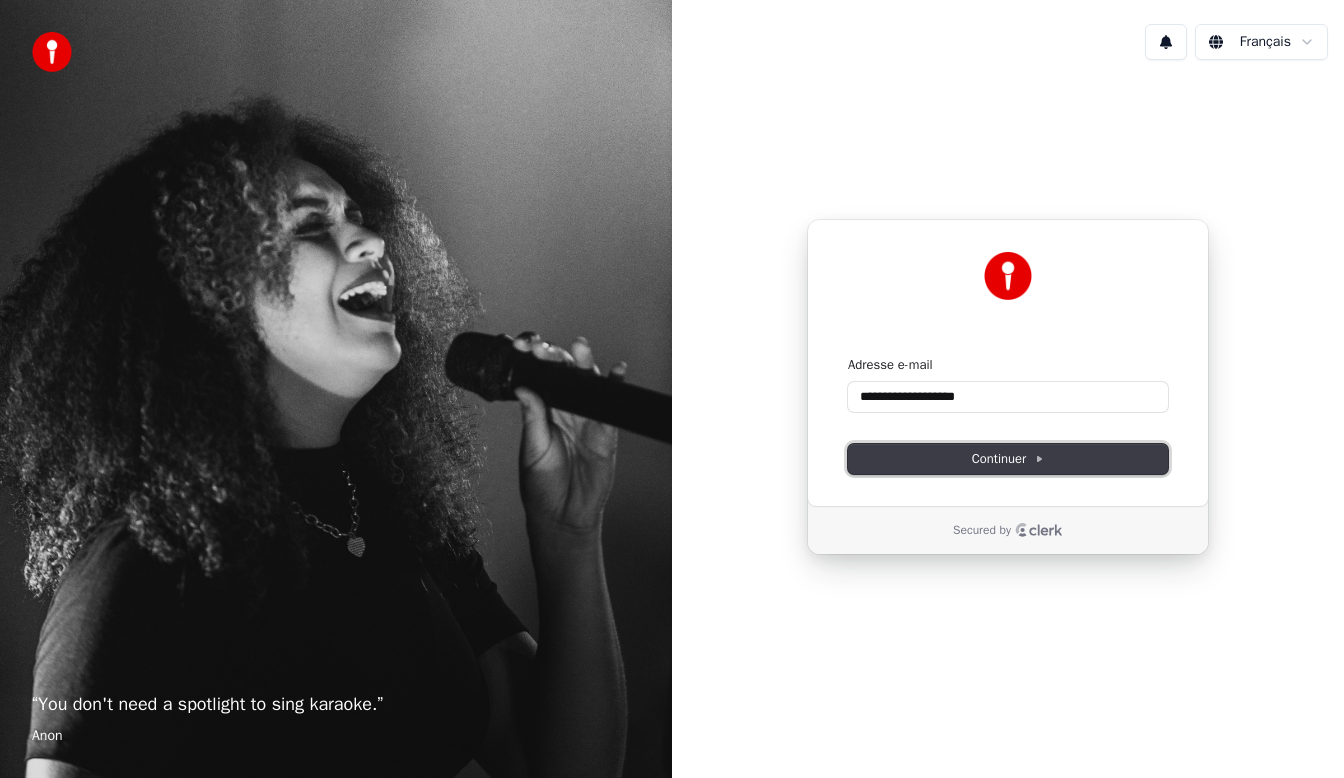 click on "Continuer" at bounding box center [1008, 459] 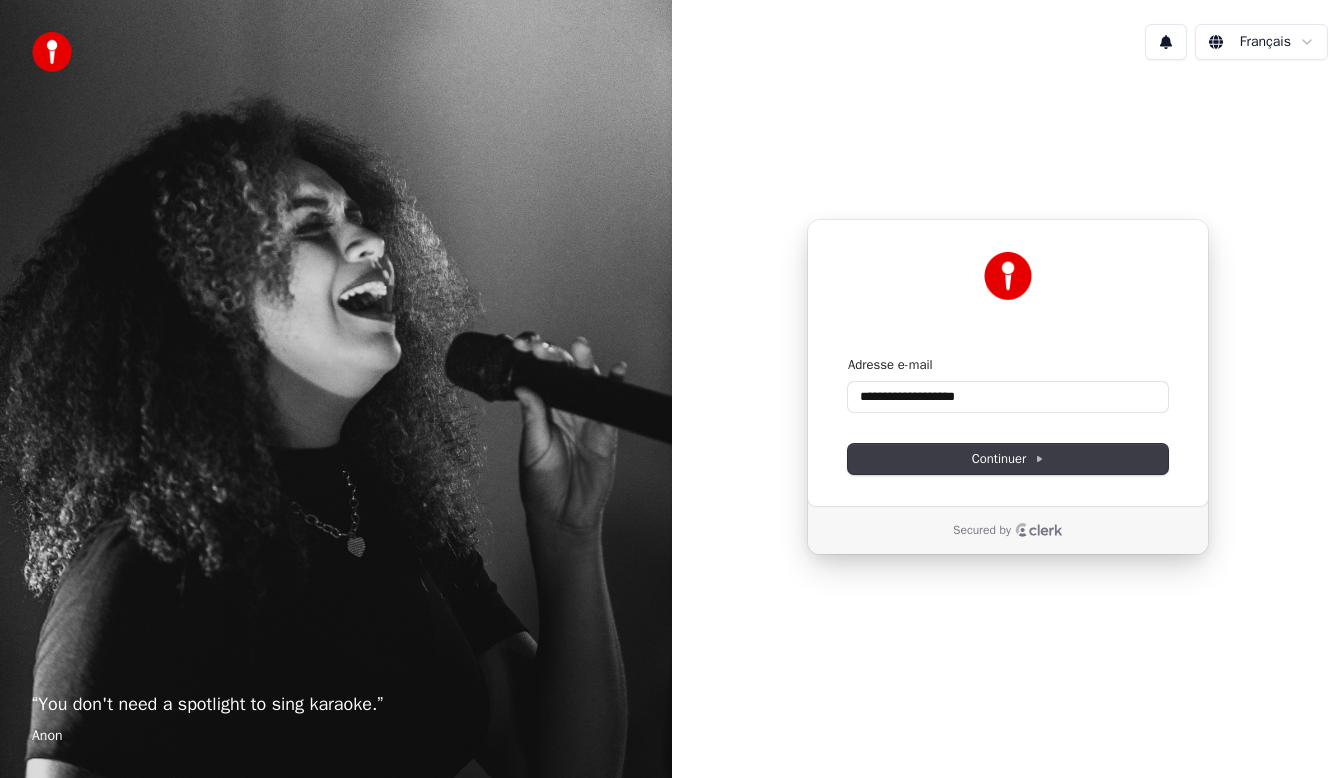 type on "**********" 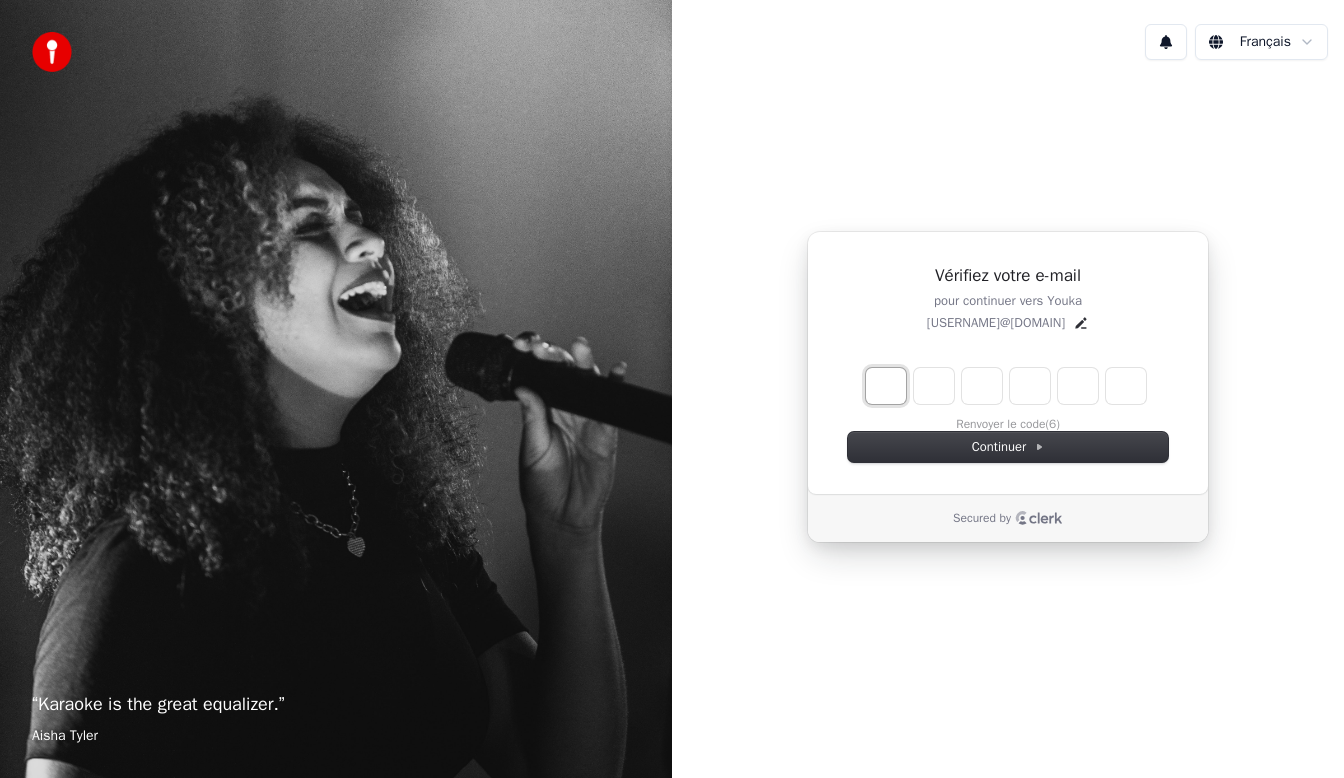 click at bounding box center [886, 386] 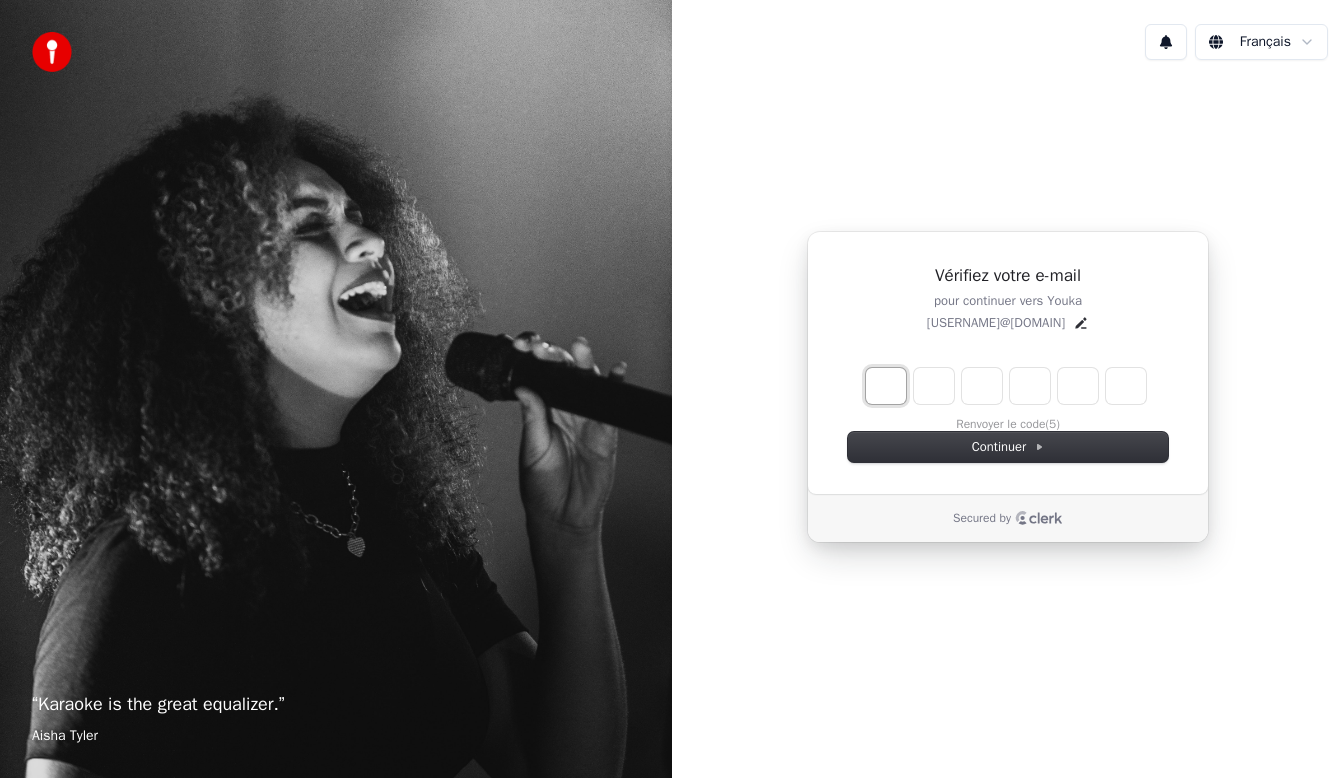 type on "*" 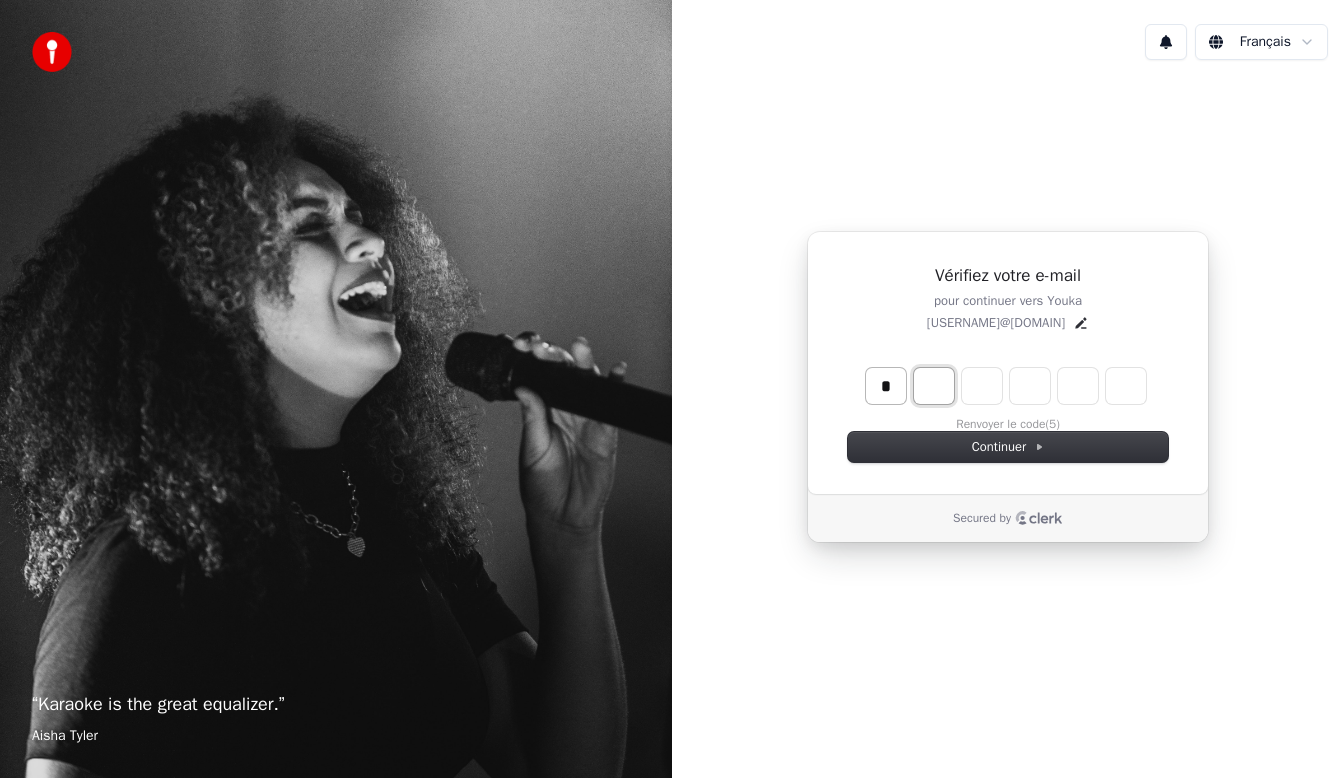 type on "*" 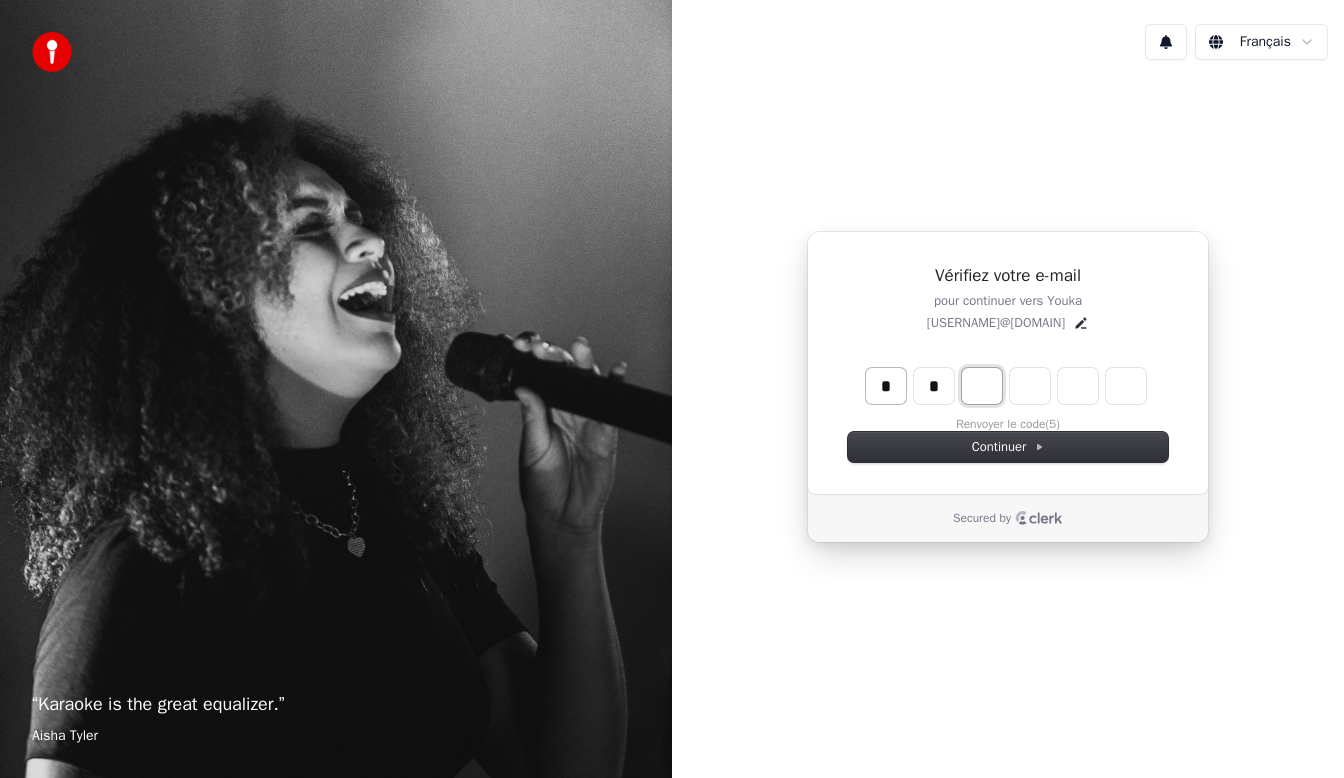 type on "**" 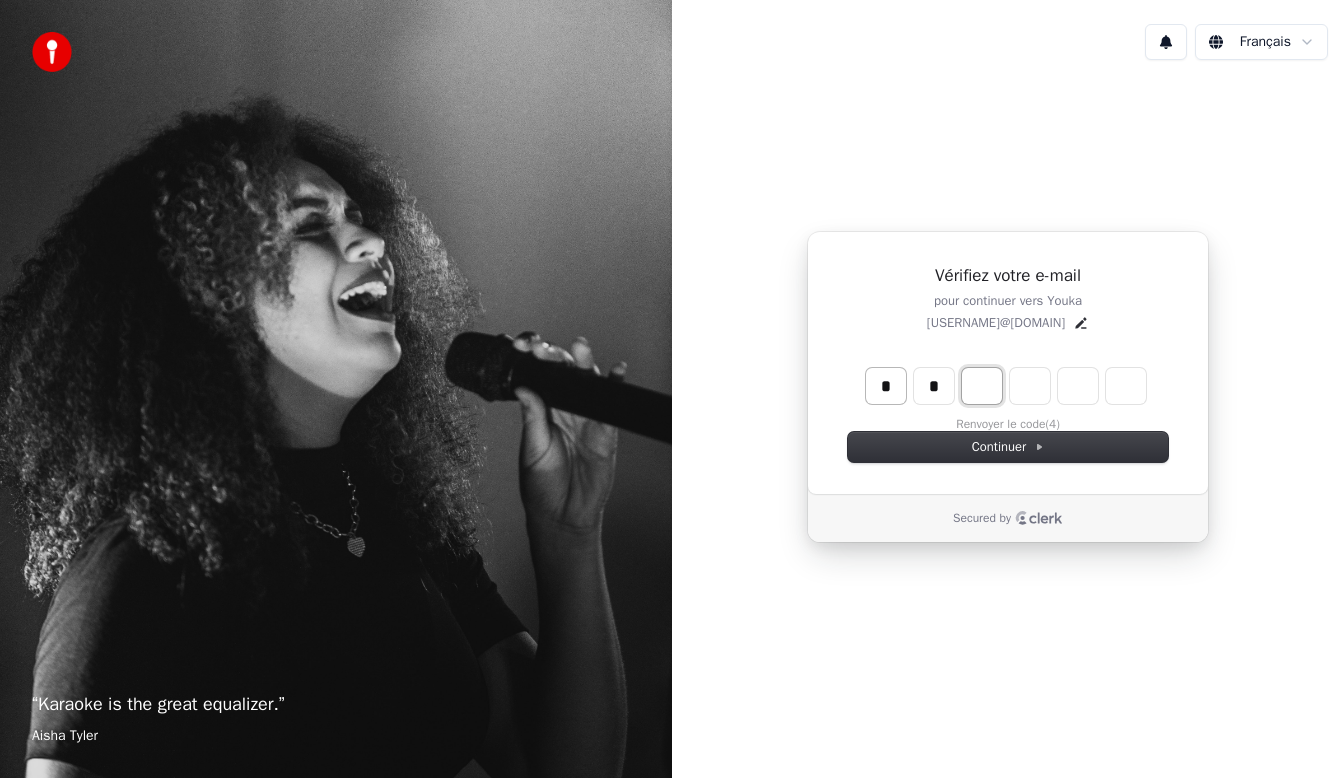 type on "*" 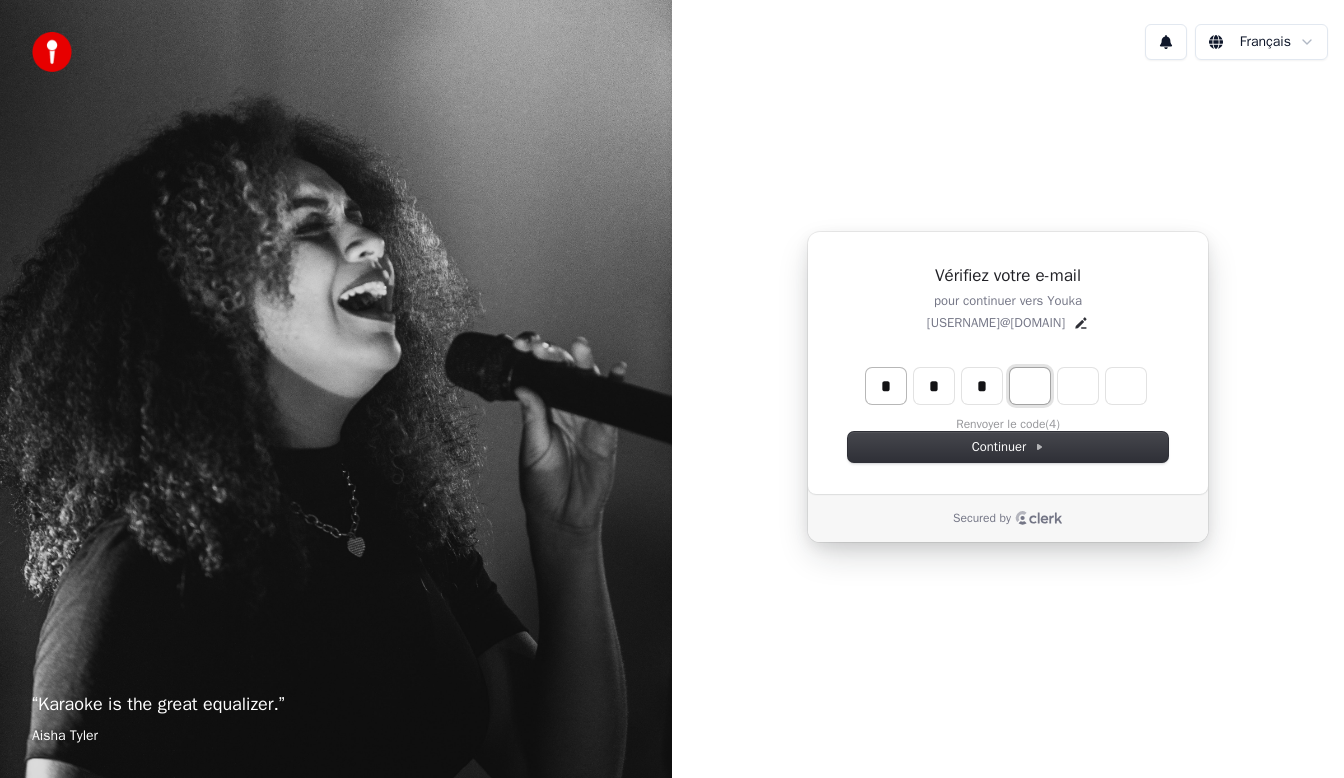 type on "***" 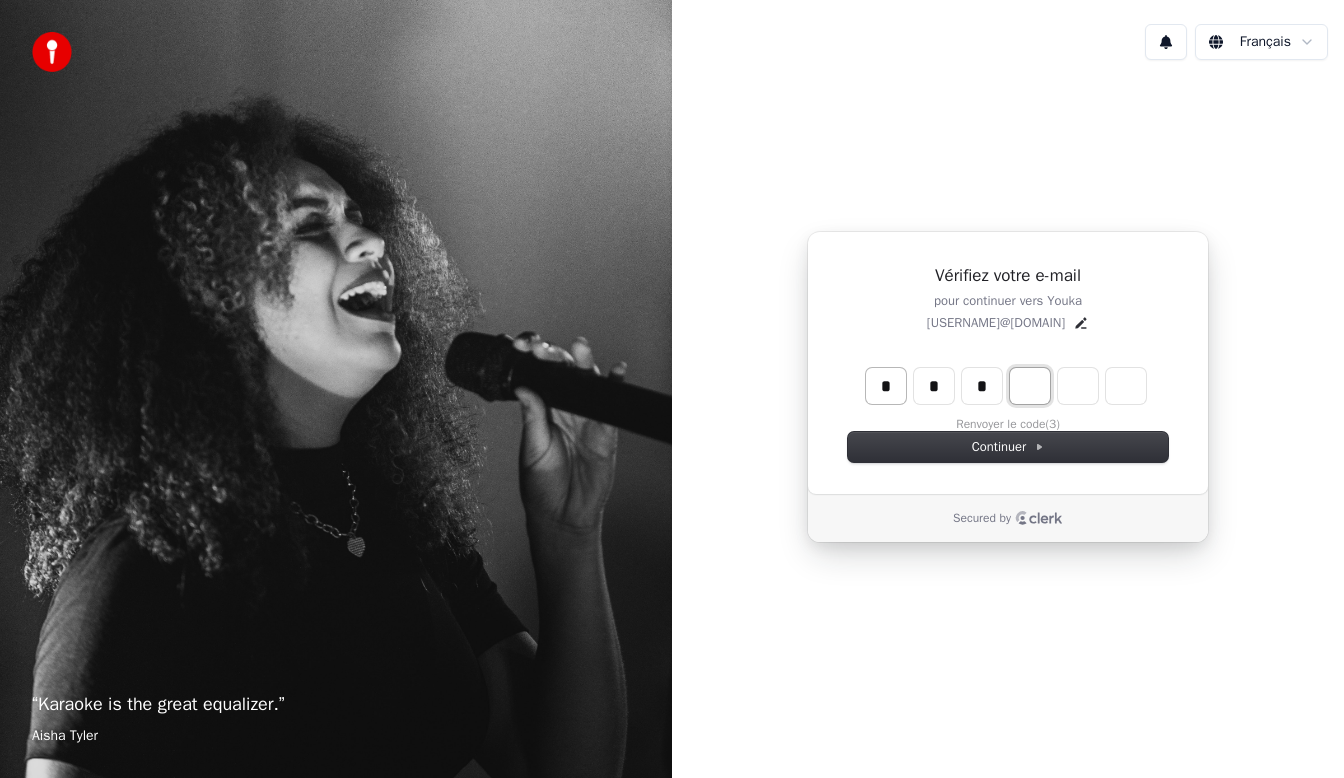 type on "*" 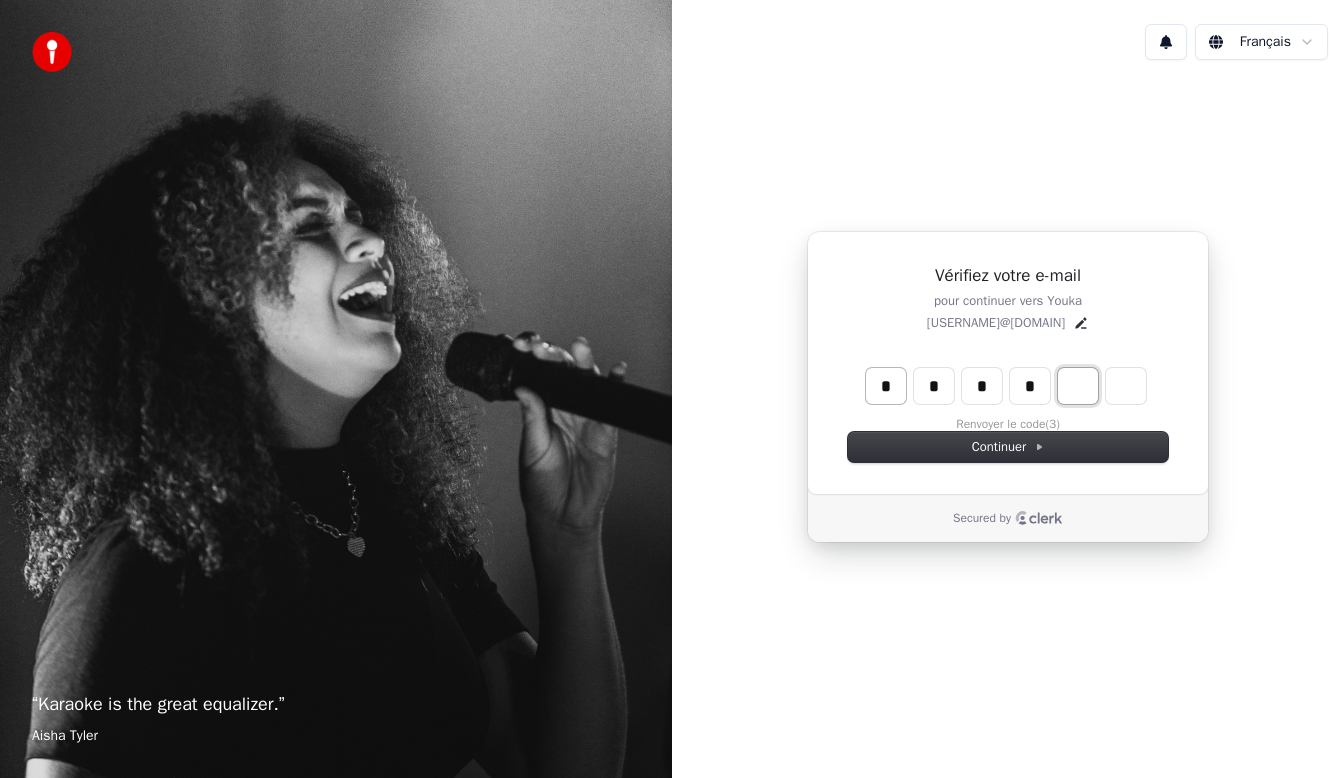 type on "****" 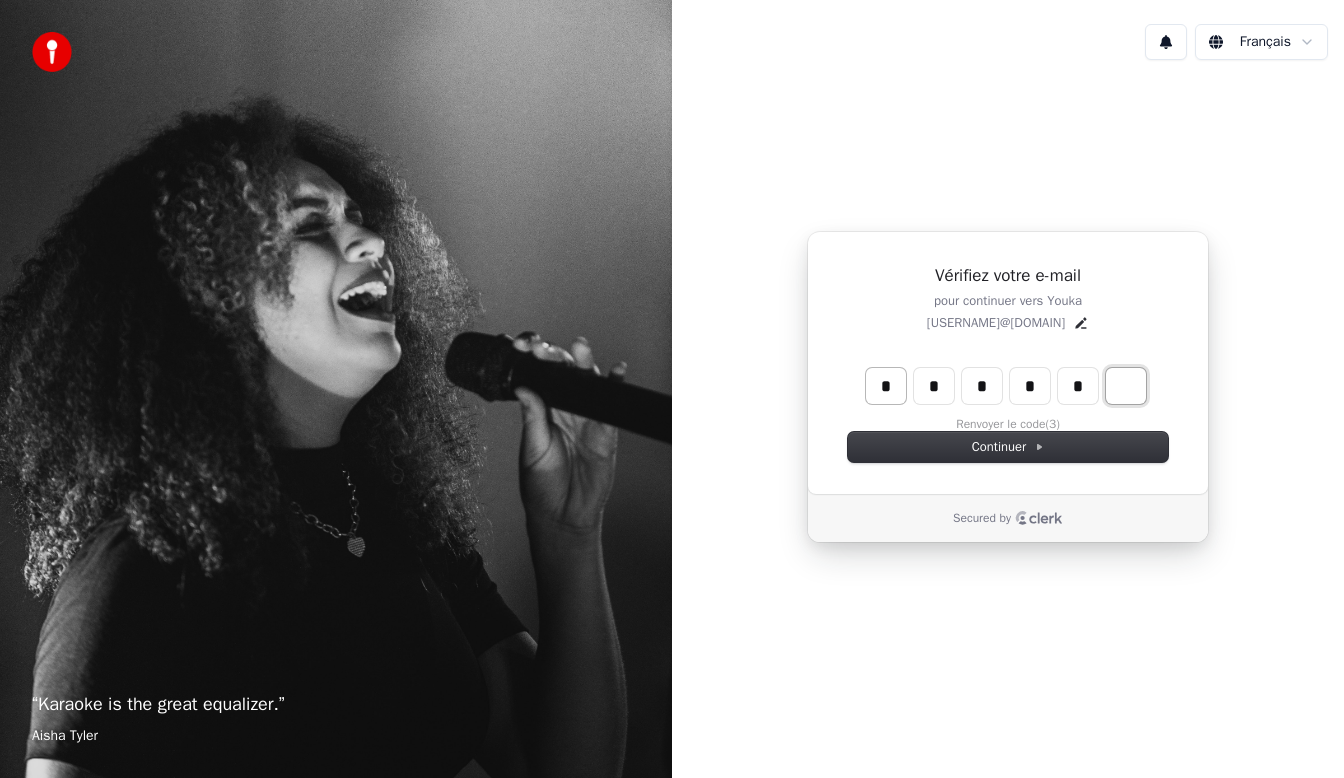 type on "******" 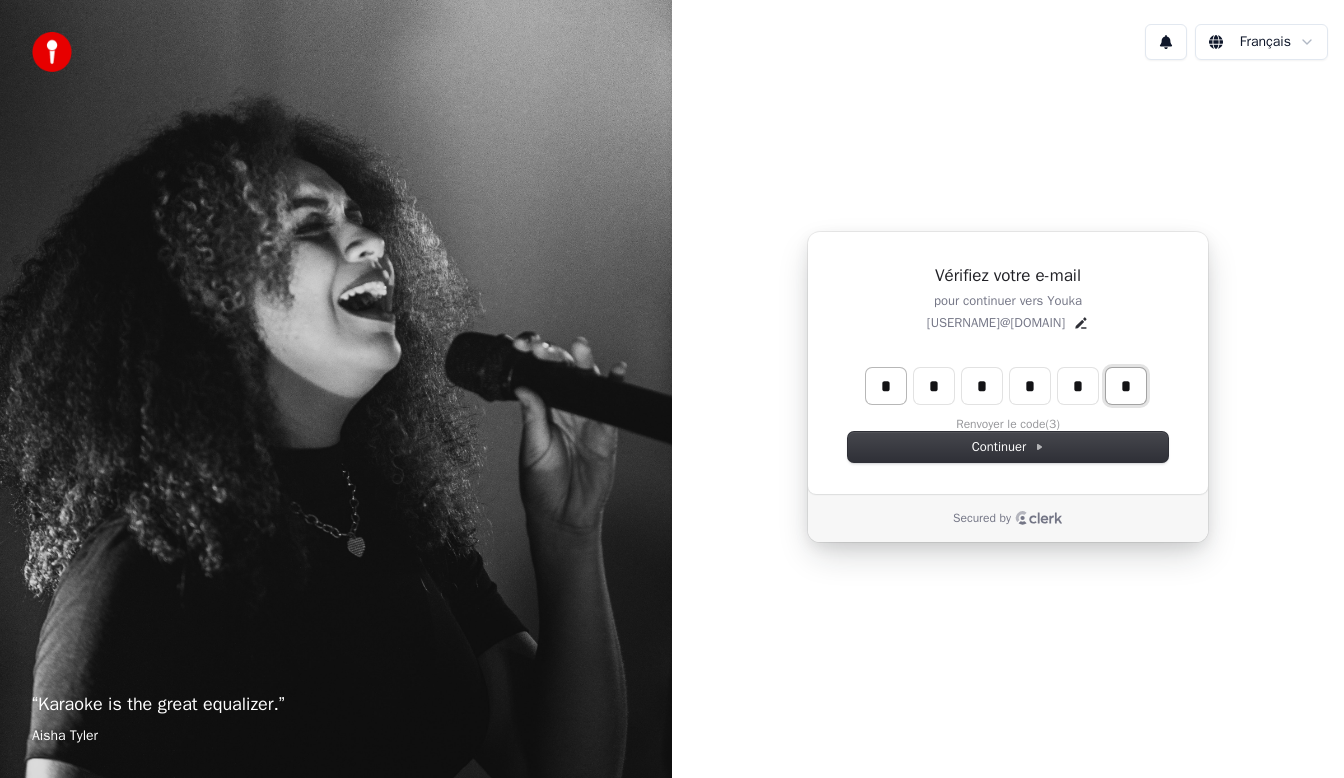 type on "*" 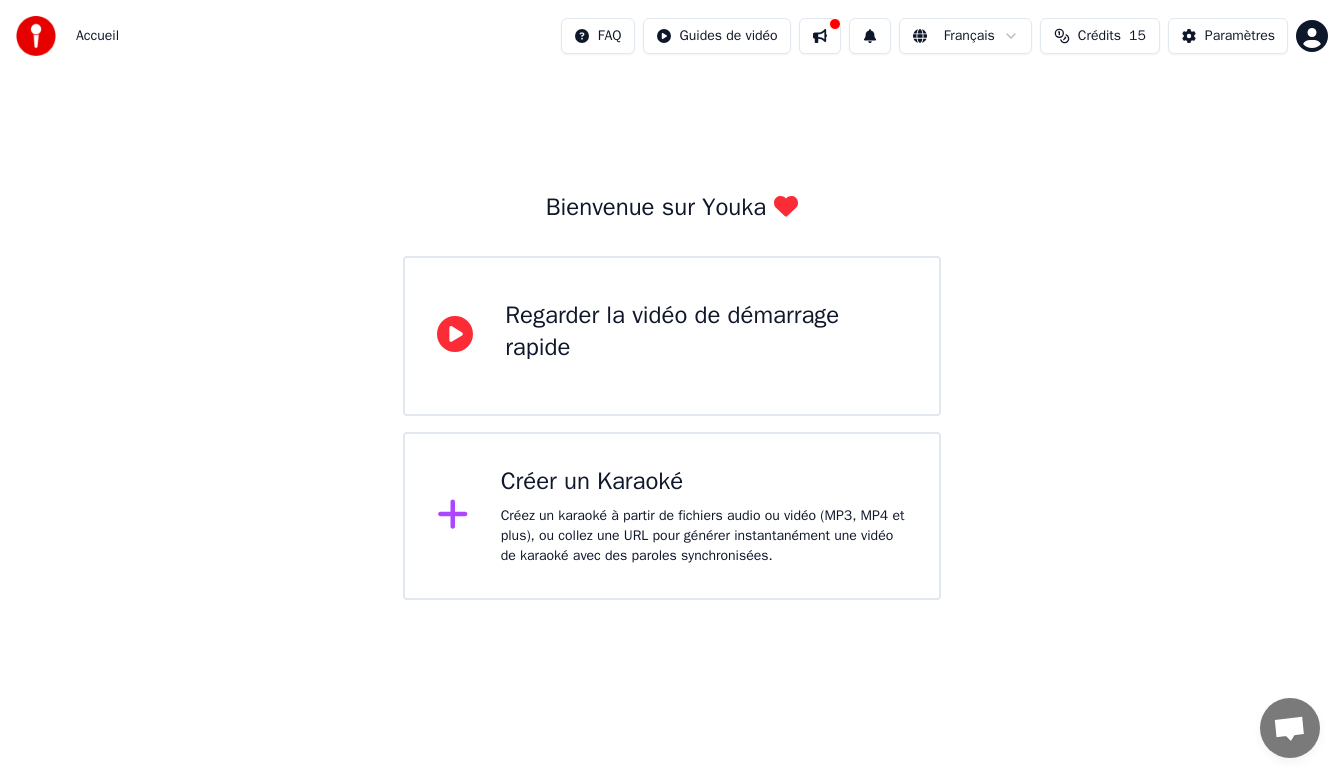 click on "Créer un Karaoké Créez un karaoké à partir de fichiers audio ou vidéo (MP3, MP4 et plus), ou collez une URL pour générer instantanément une vidéo de karaoké avec des paroles synchronisées." at bounding box center (704, 516) 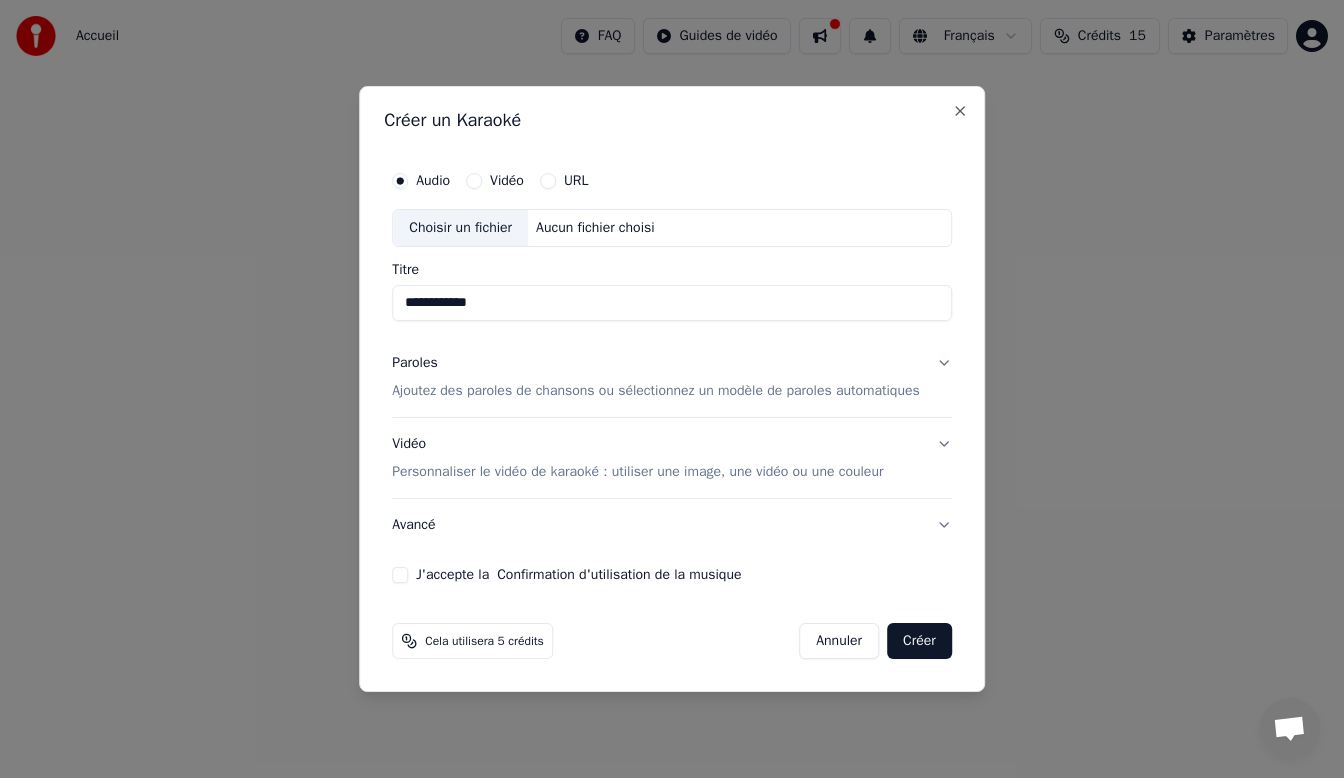 type on "**********" 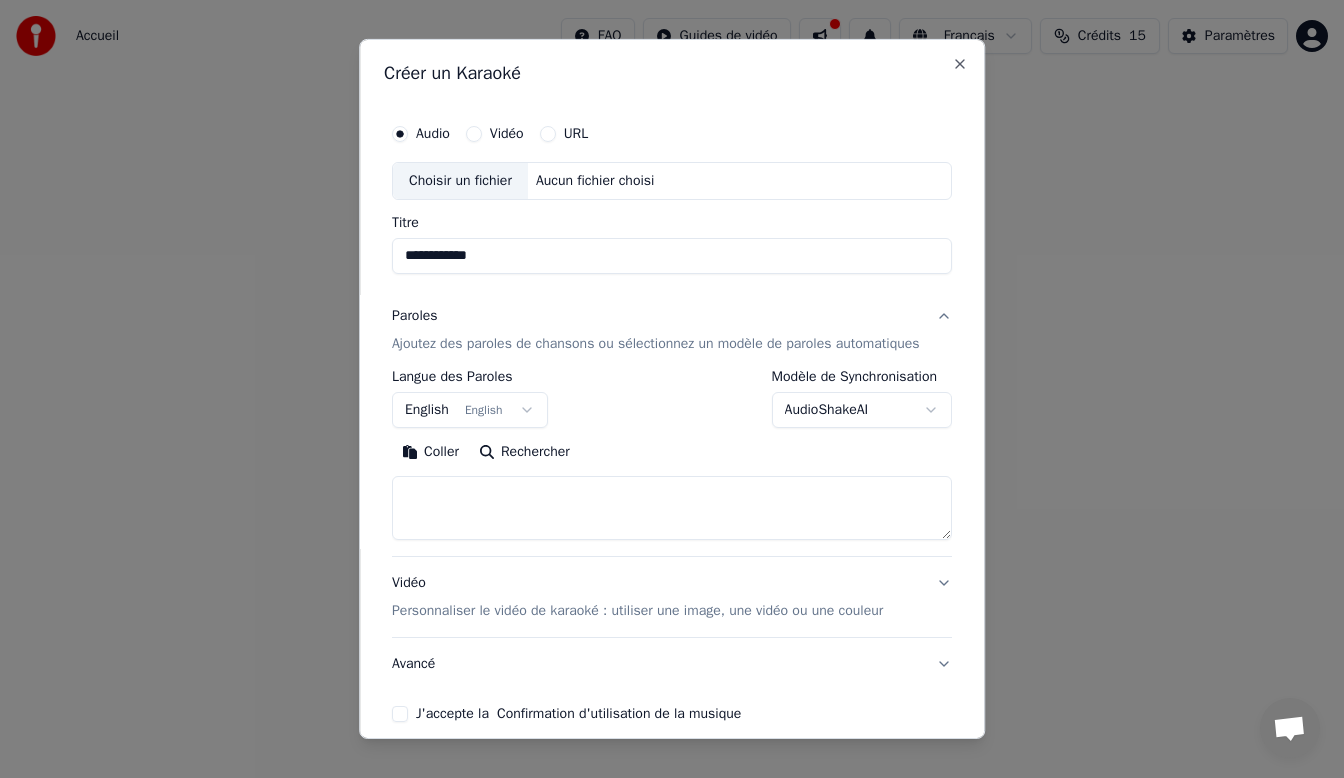 click on "English English" at bounding box center [470, 410] 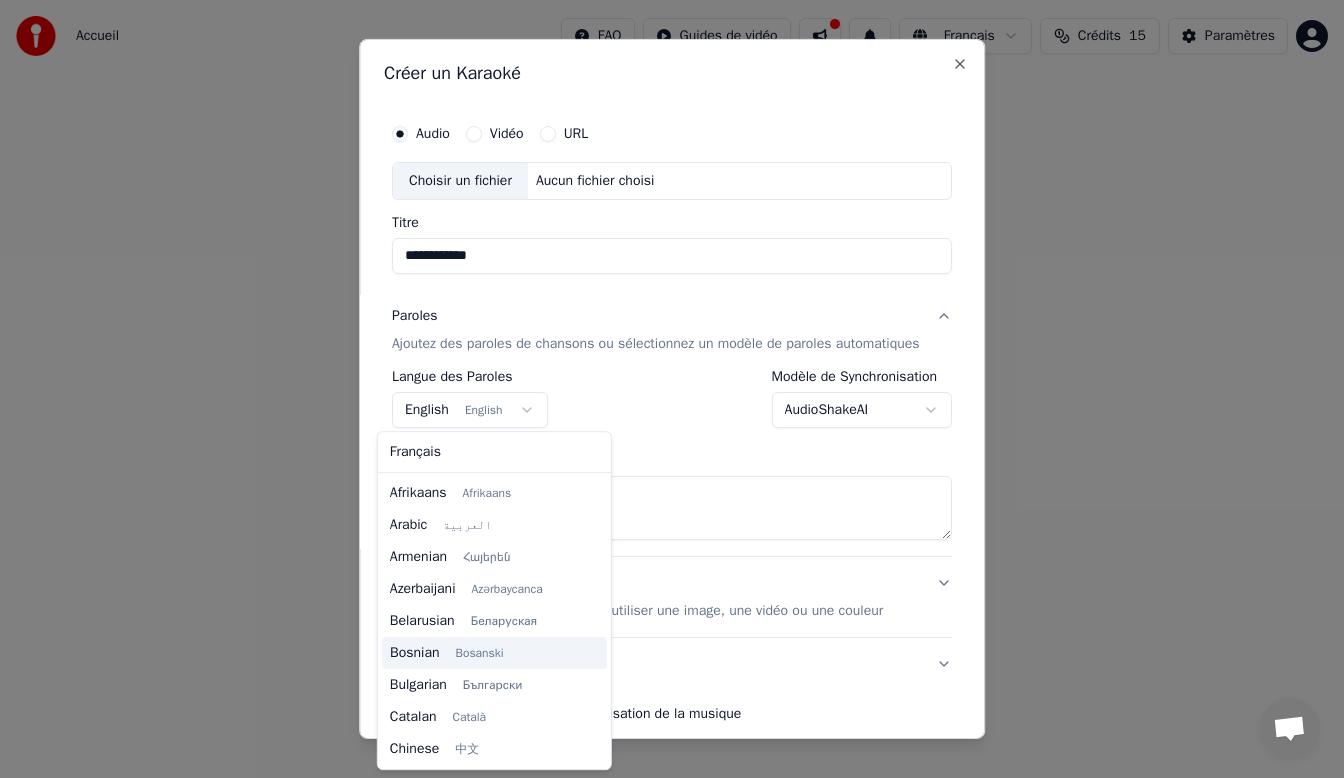 scroll, scrollTop: 160, scrollLeft: 0, axis: vertical 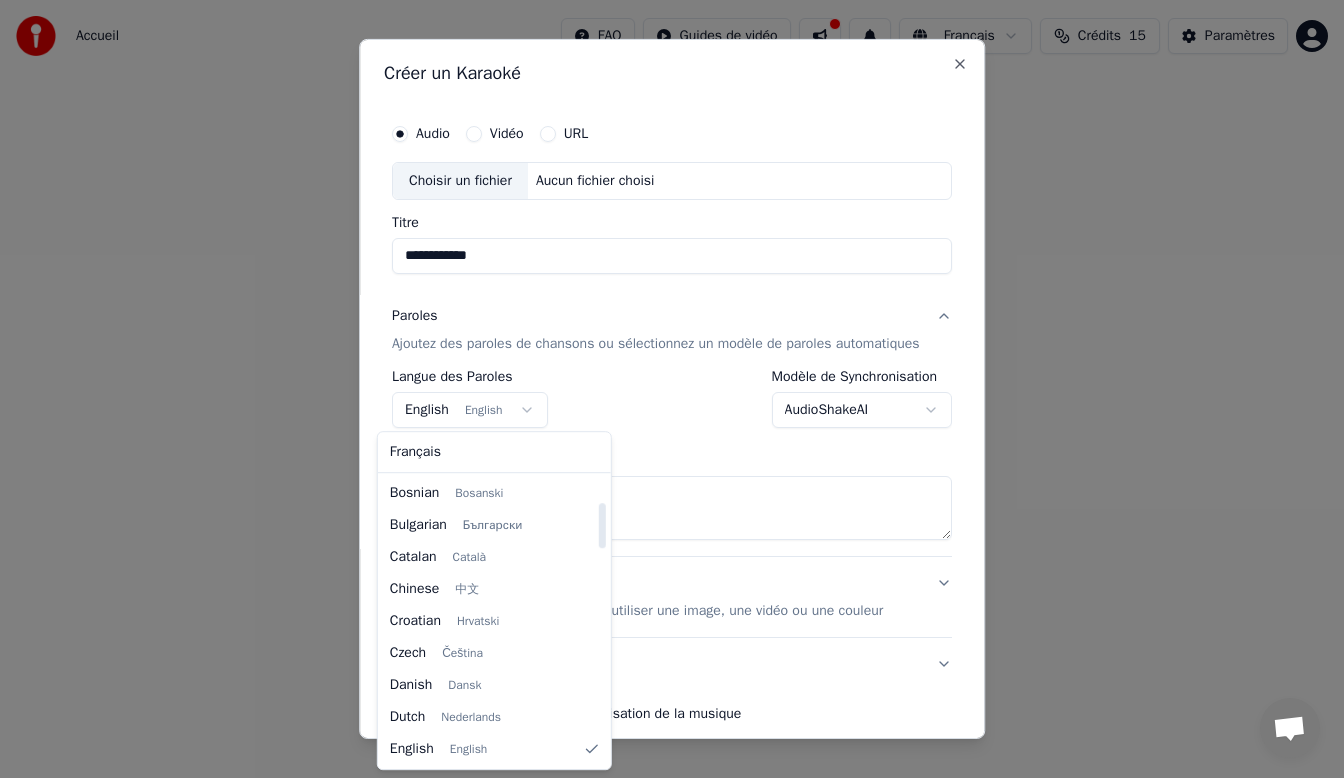 click on "**********" at bounding box center (672, 300) 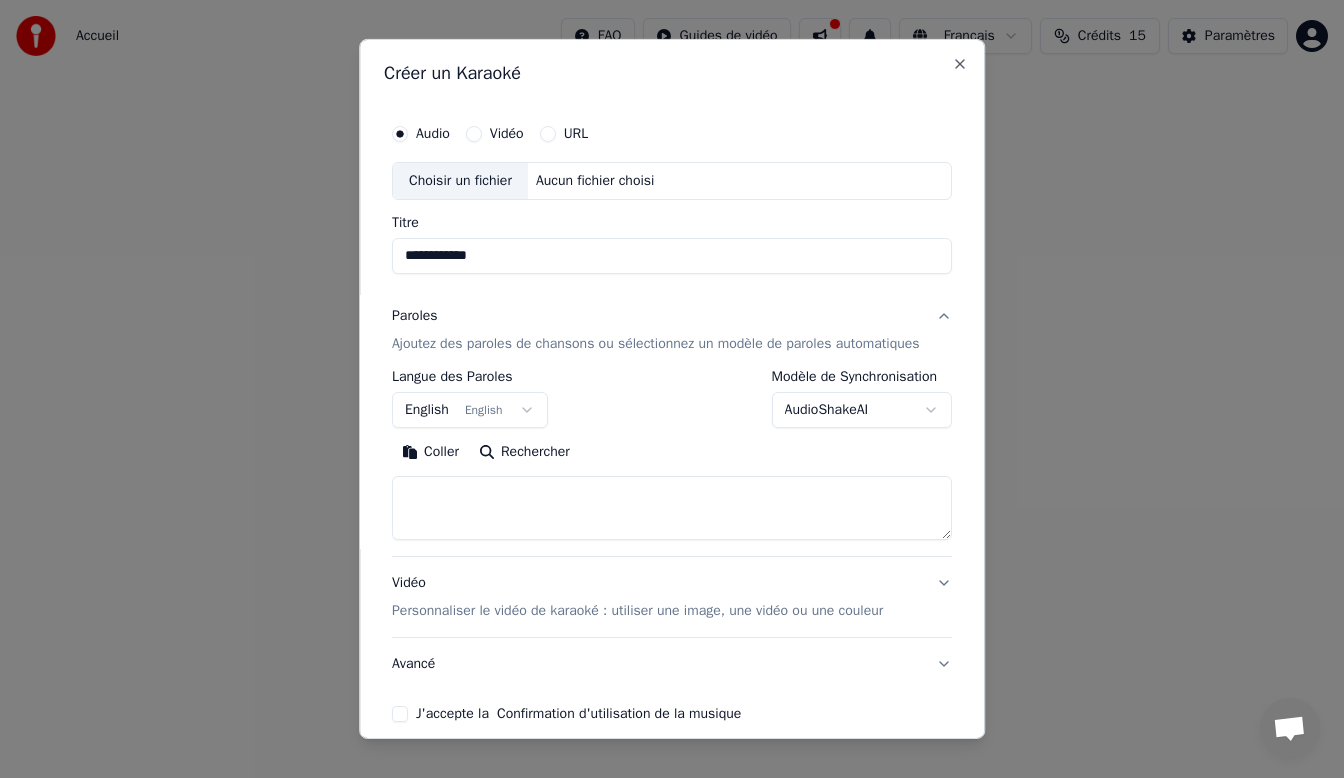 click at bounding box center [672, 508] 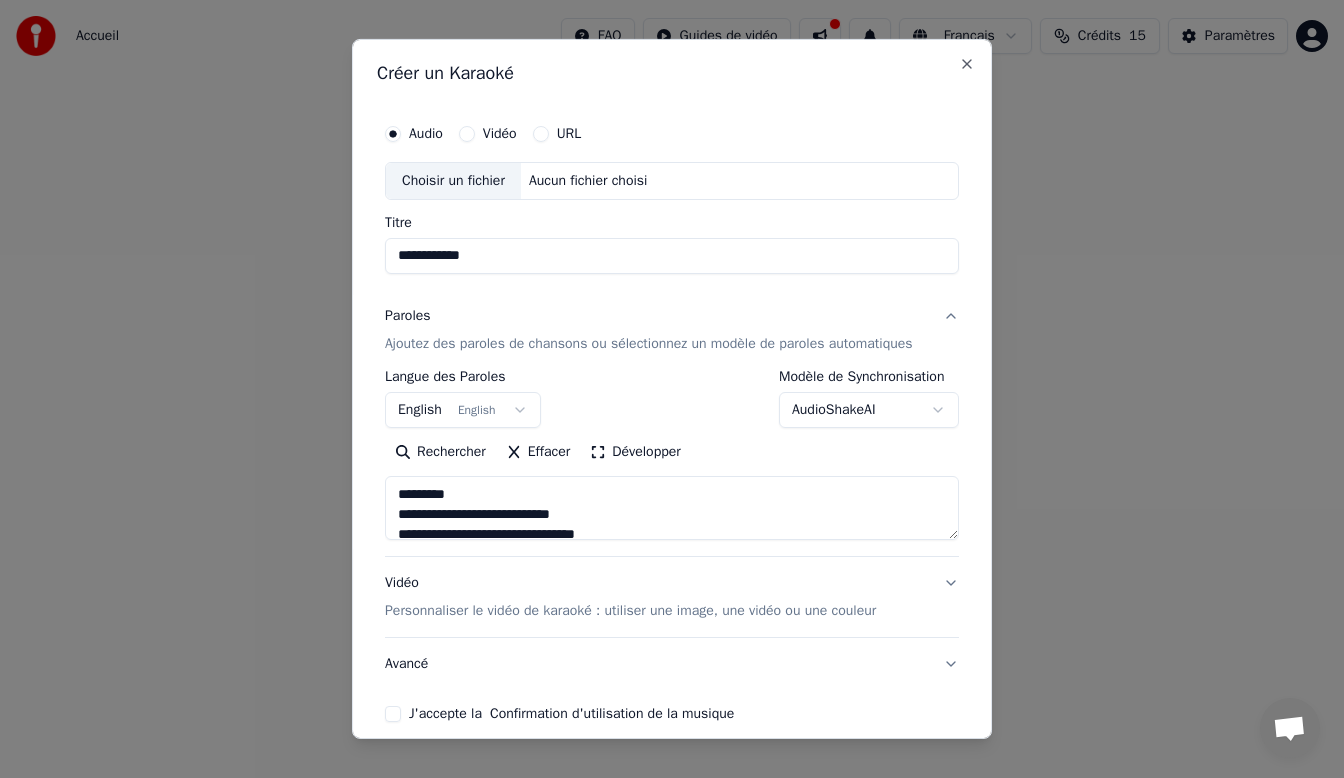 type on "**********" 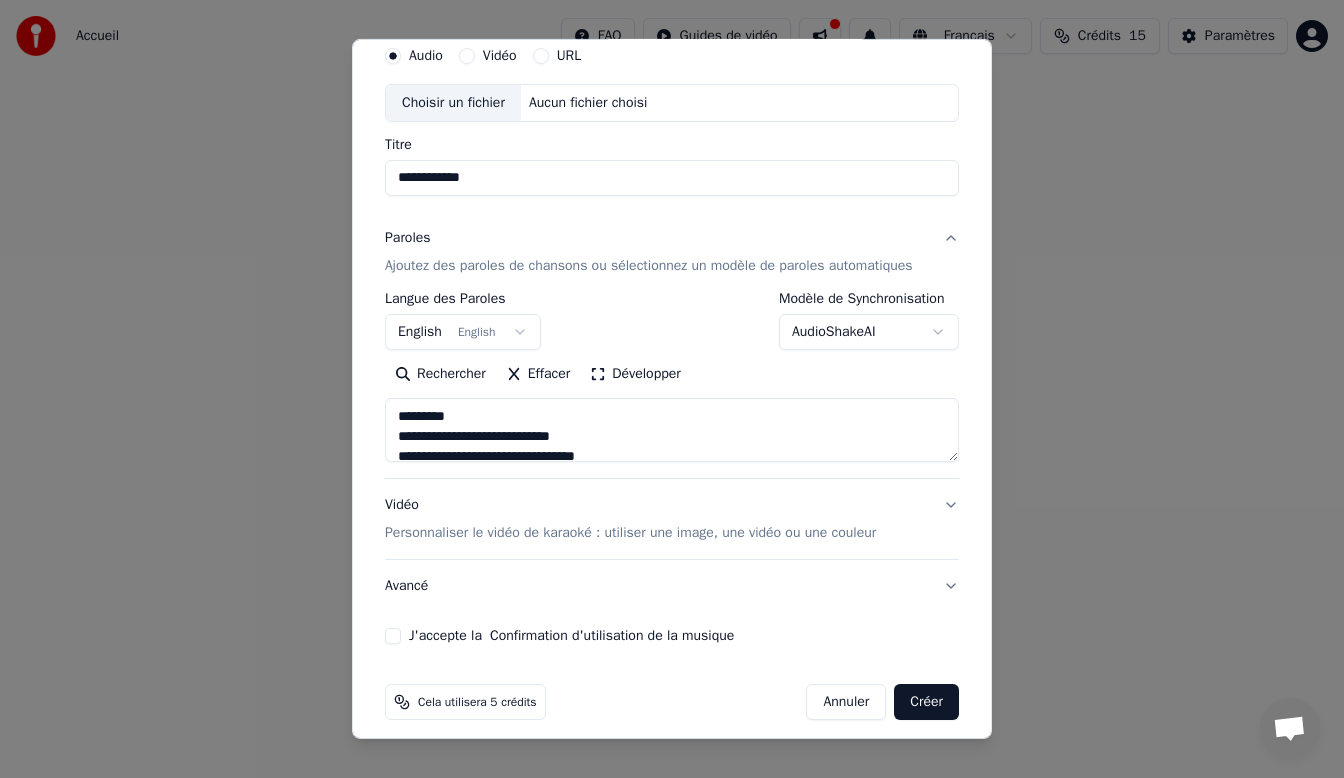 scroll, scrollTop: 90, scrollLeft: 0, axis: vertical 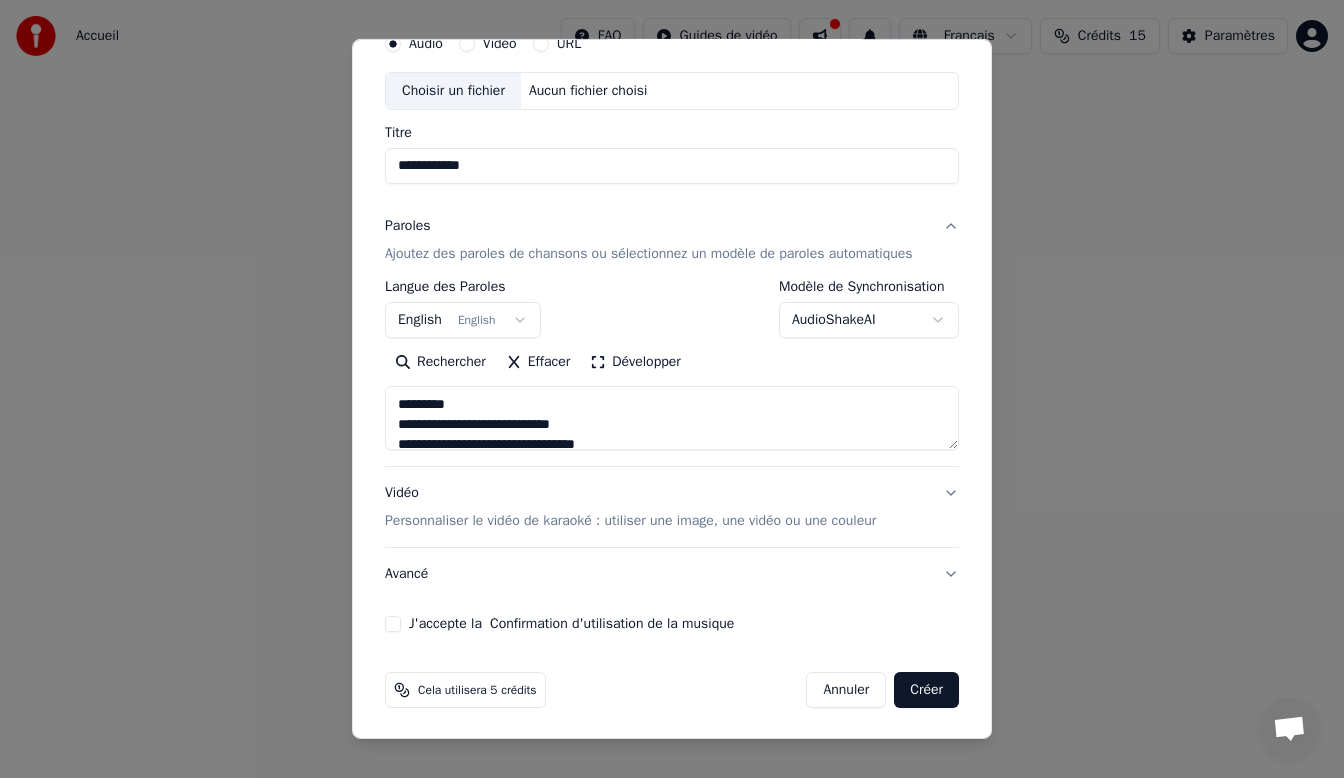 click on "J'accepte la   Confirmation d'utilisation de la musique" at bounding box center (393, 624) 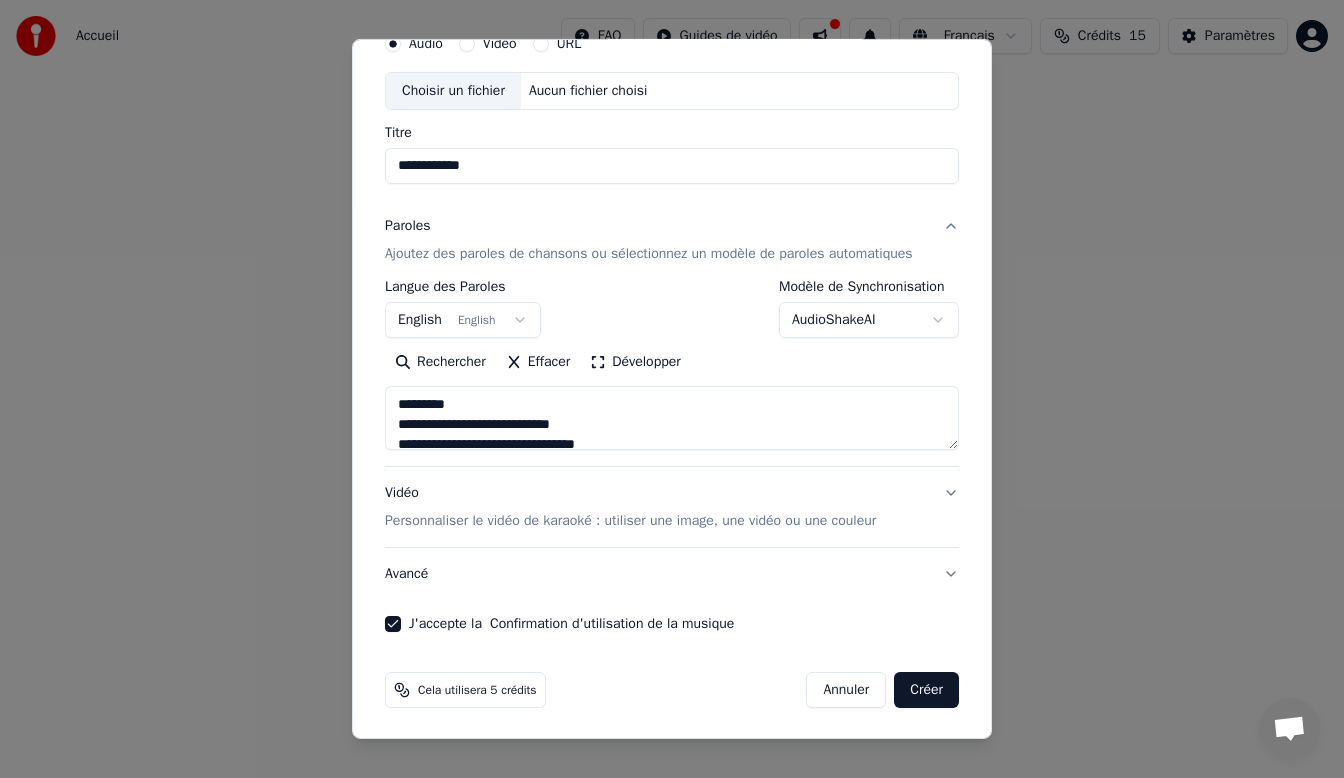 scroll, scrollTop: 0, scrollLeft: 0, axis: both 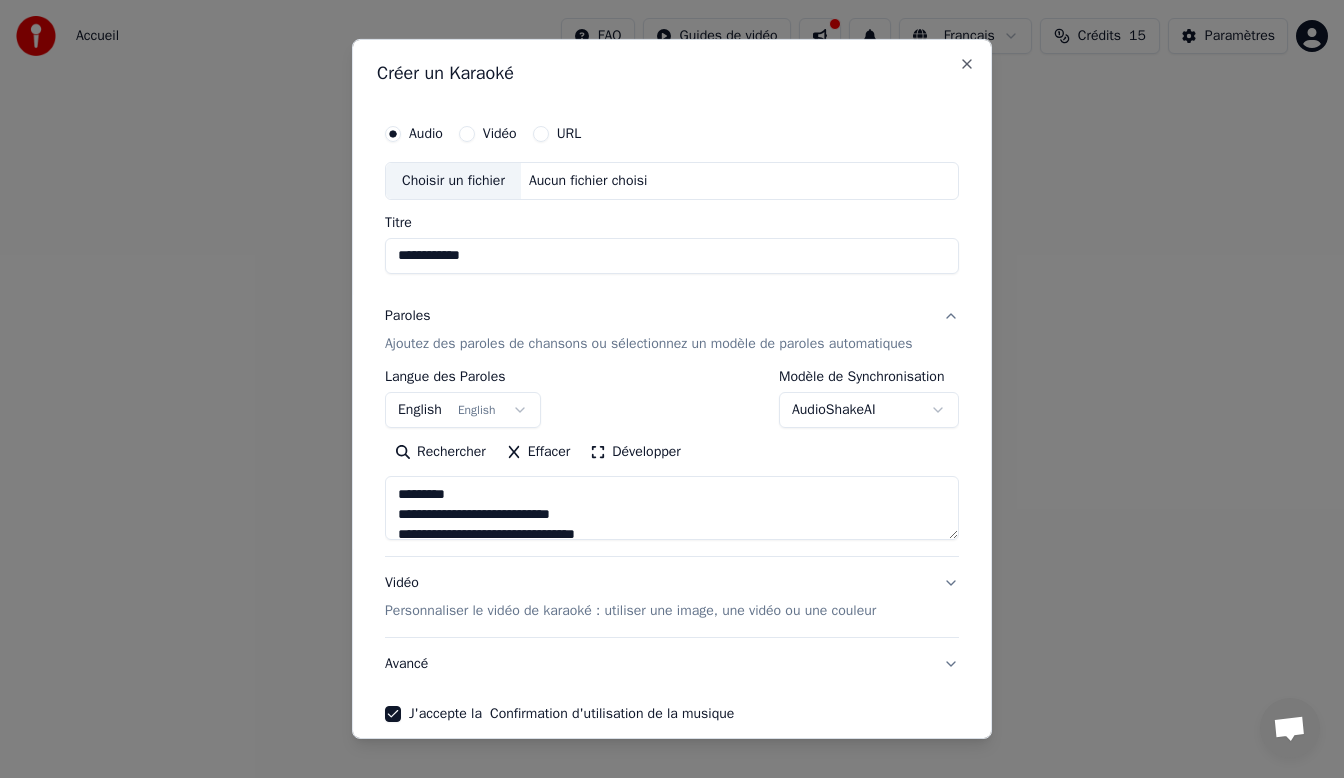 click on "Choisir un fichier" at bounding box center [453, 181] 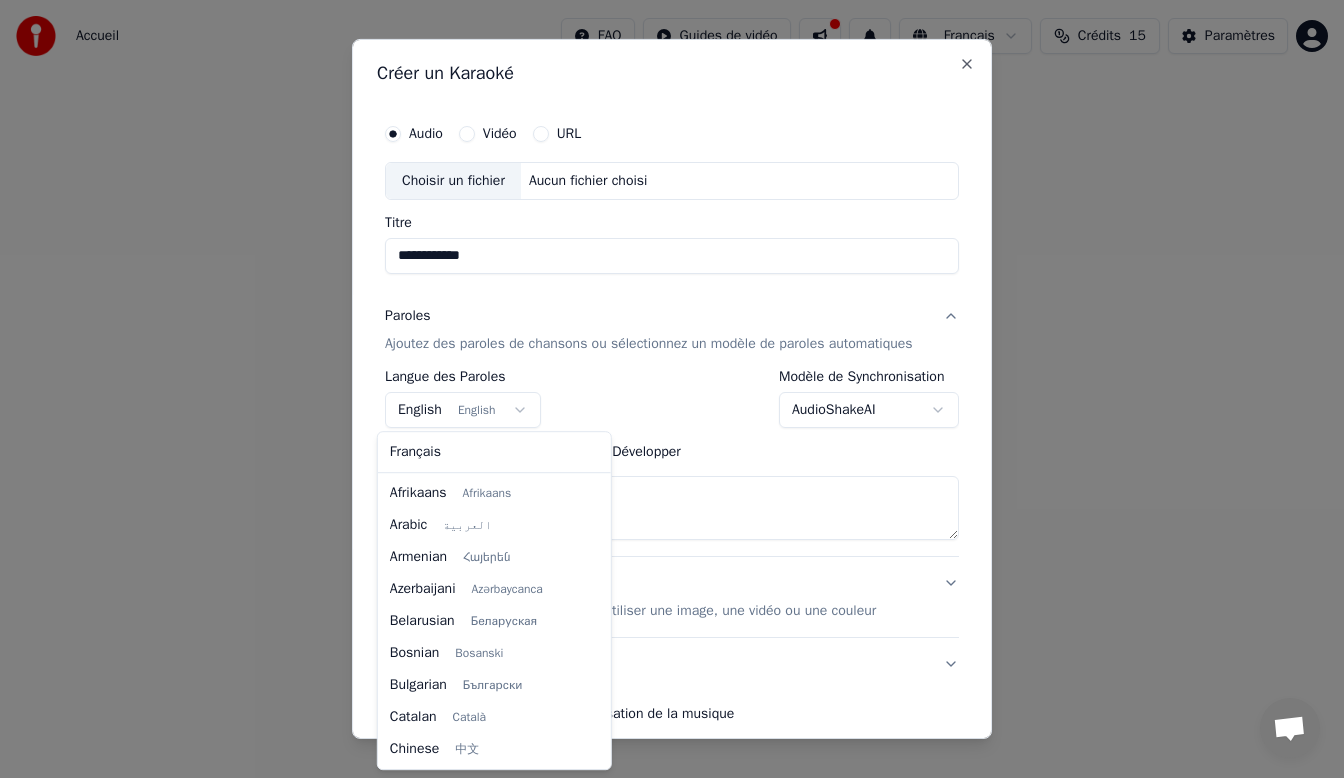 click on "**********" at bounding box center [672, 300] 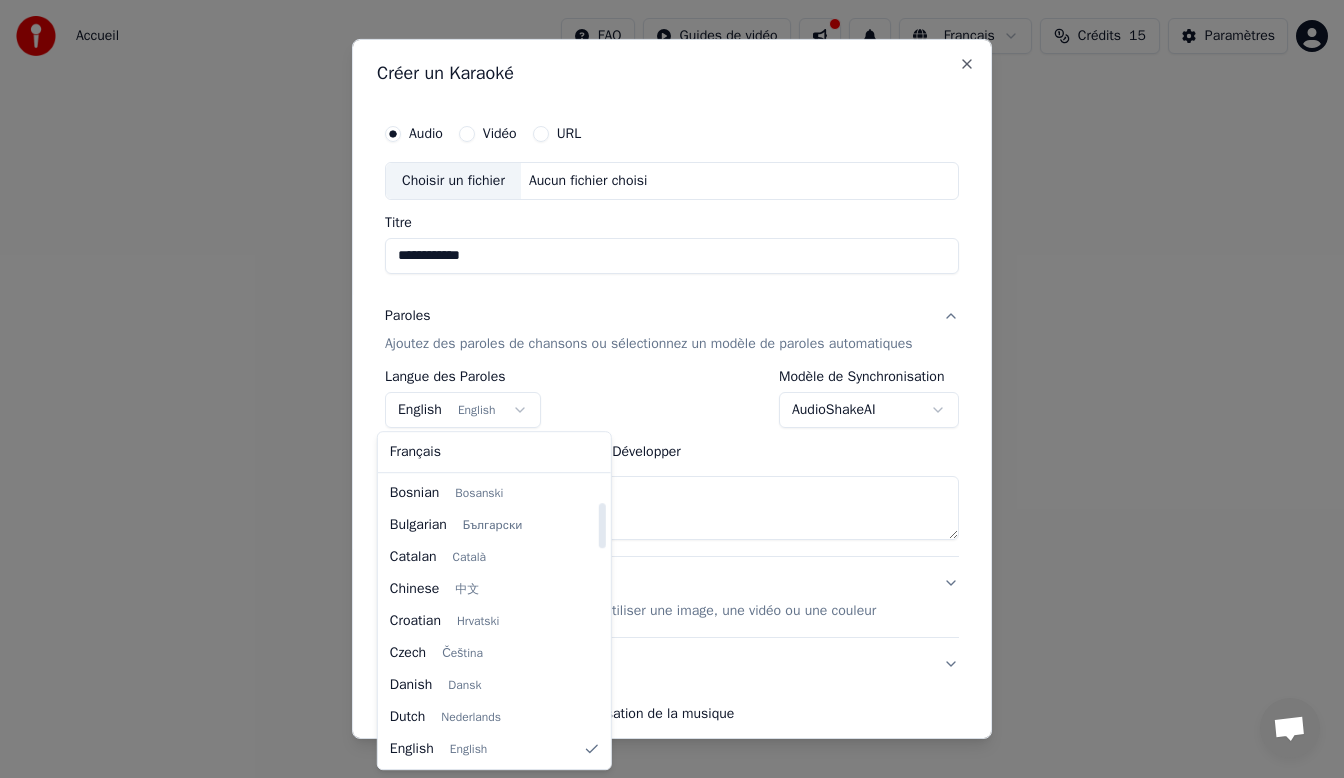 select on "**" 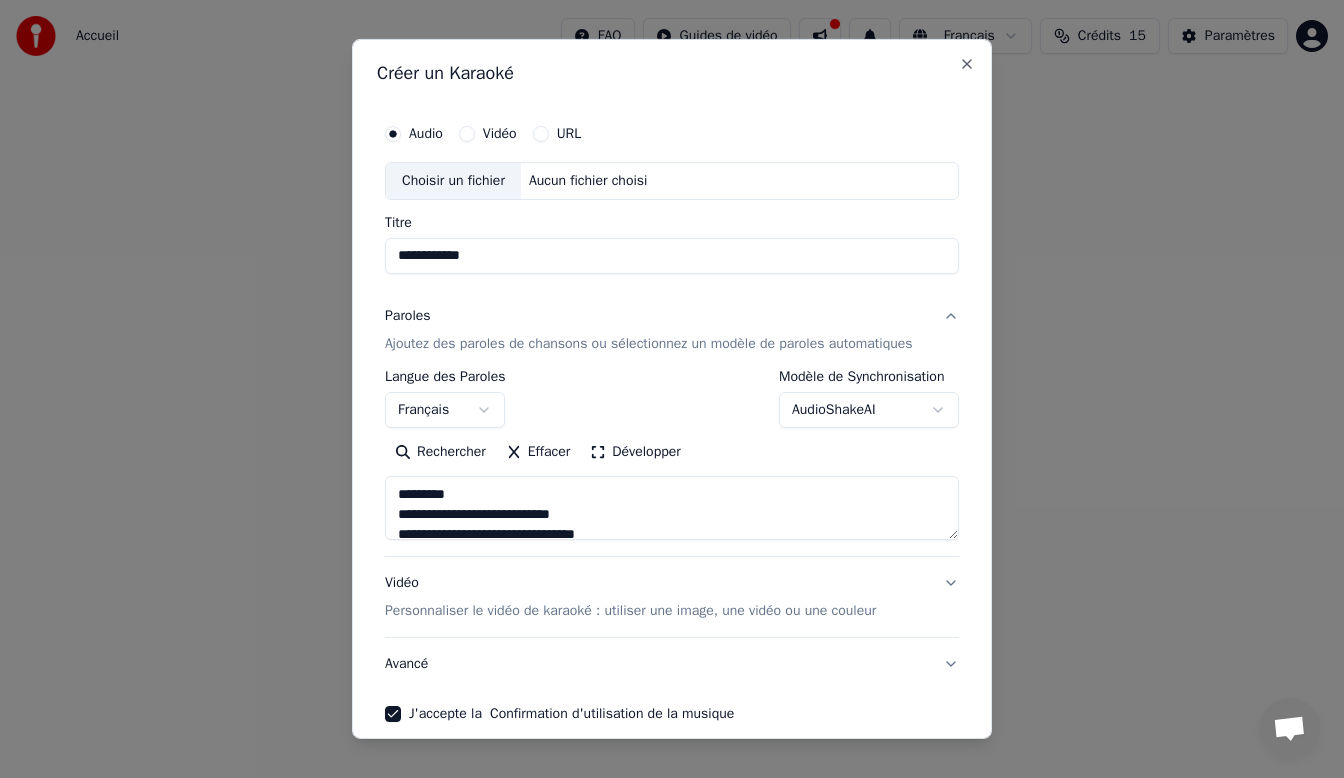 click on "Vidéo" at bounding box center (467, 134) 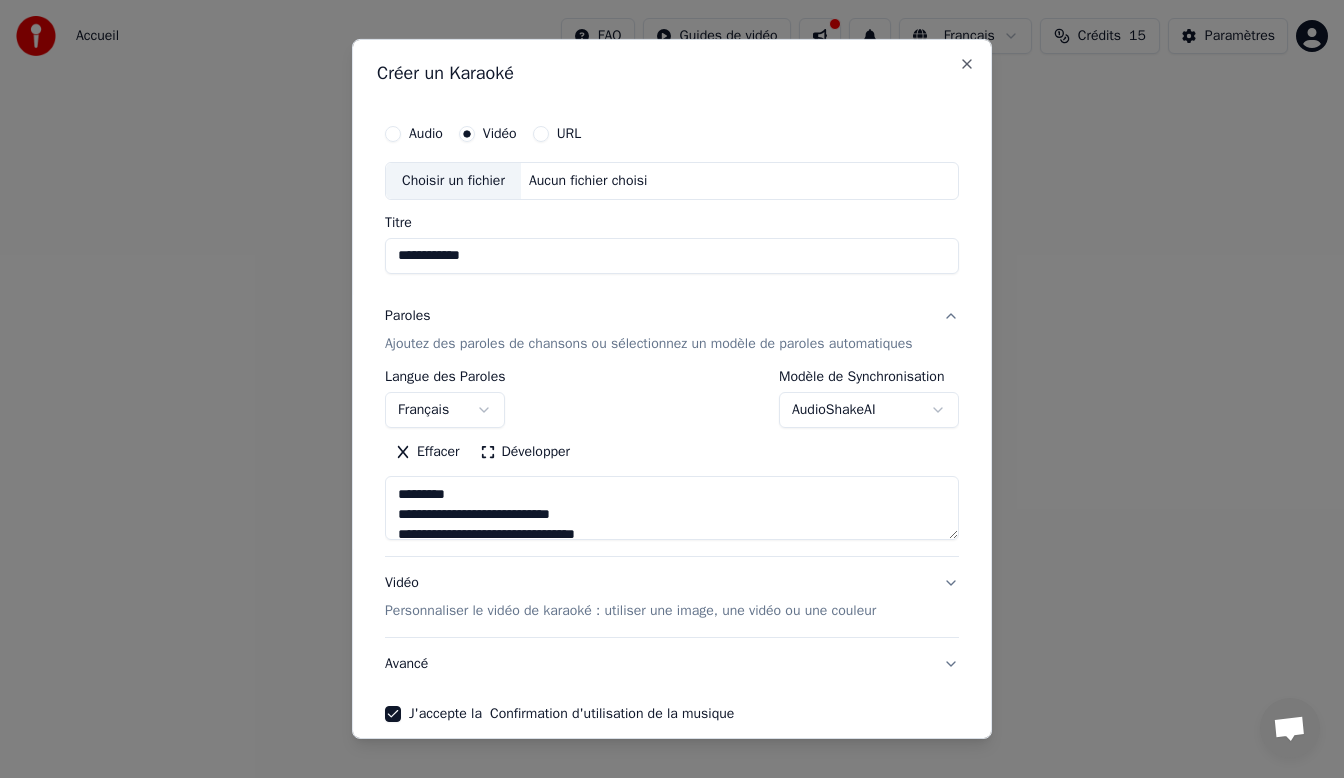 type 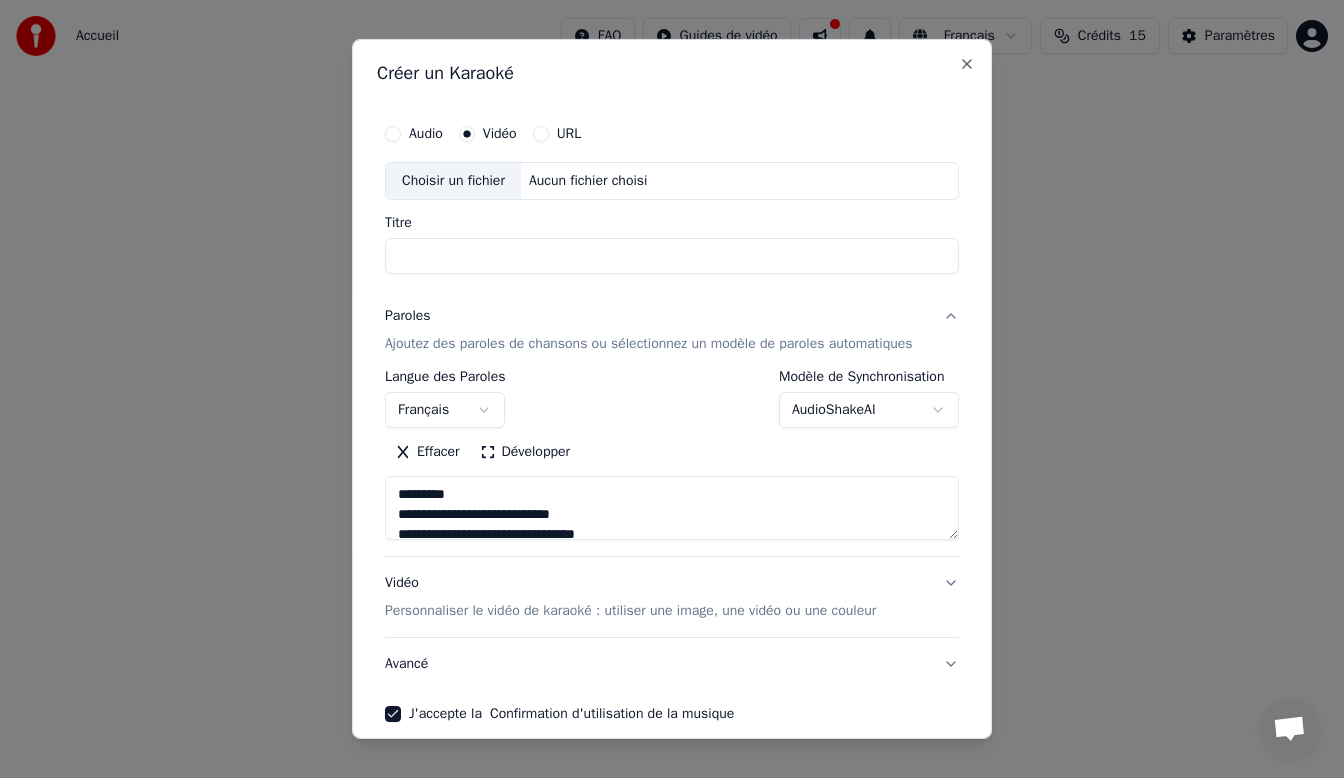 click on "Choisir un fichier" at bounding box center [453, 181] 